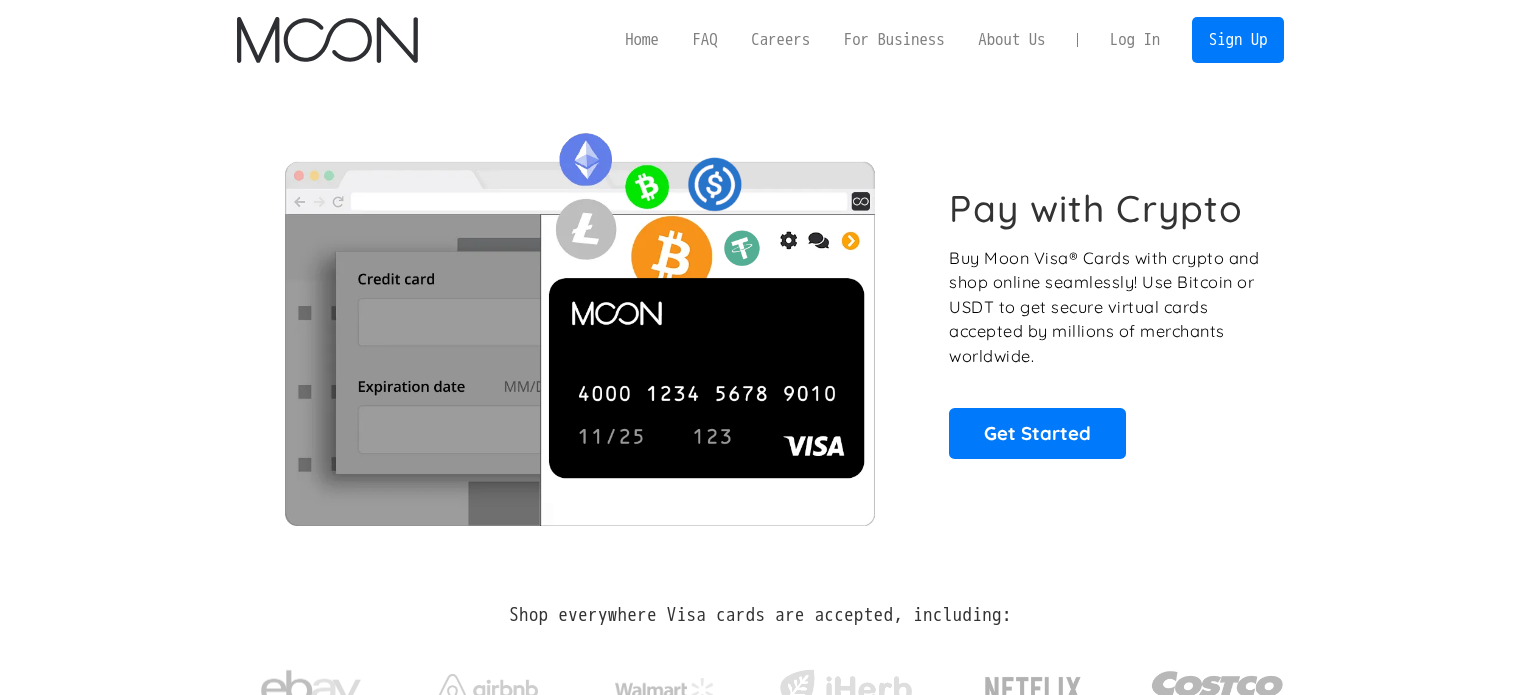 scroll, scrollTop: 0, scrollLeft: 0, axis: both 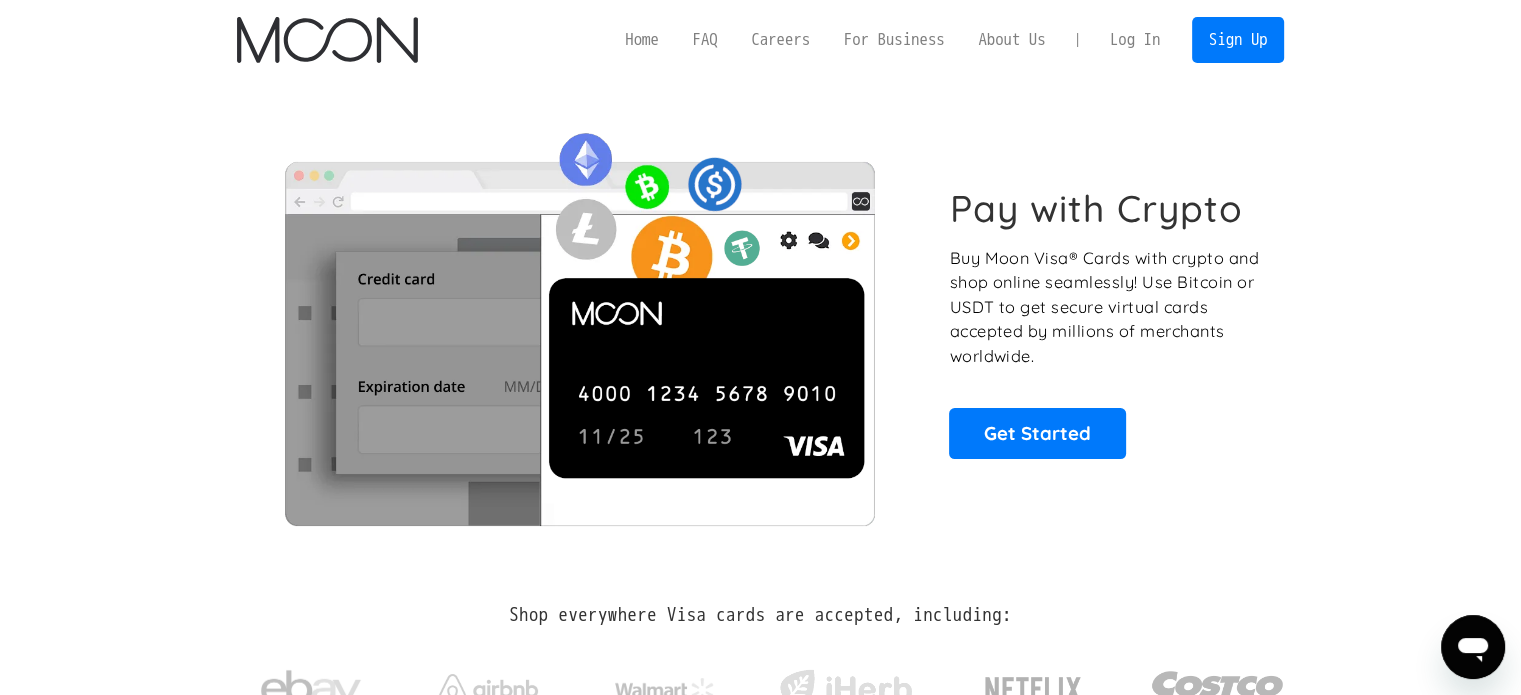 click on "Log In" at bounding box center (1135, 40) 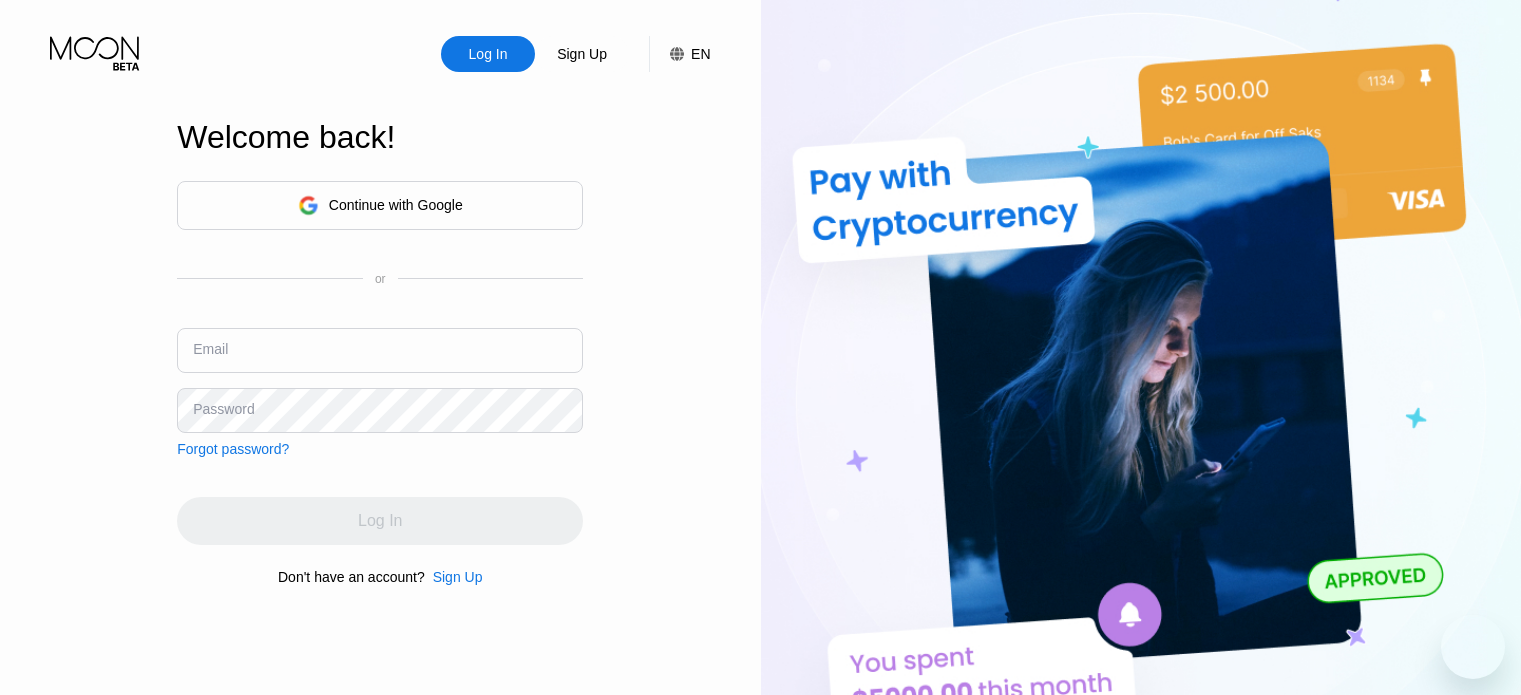 scroll, scrollTop: 0, scrollLeft: 0, axis: both 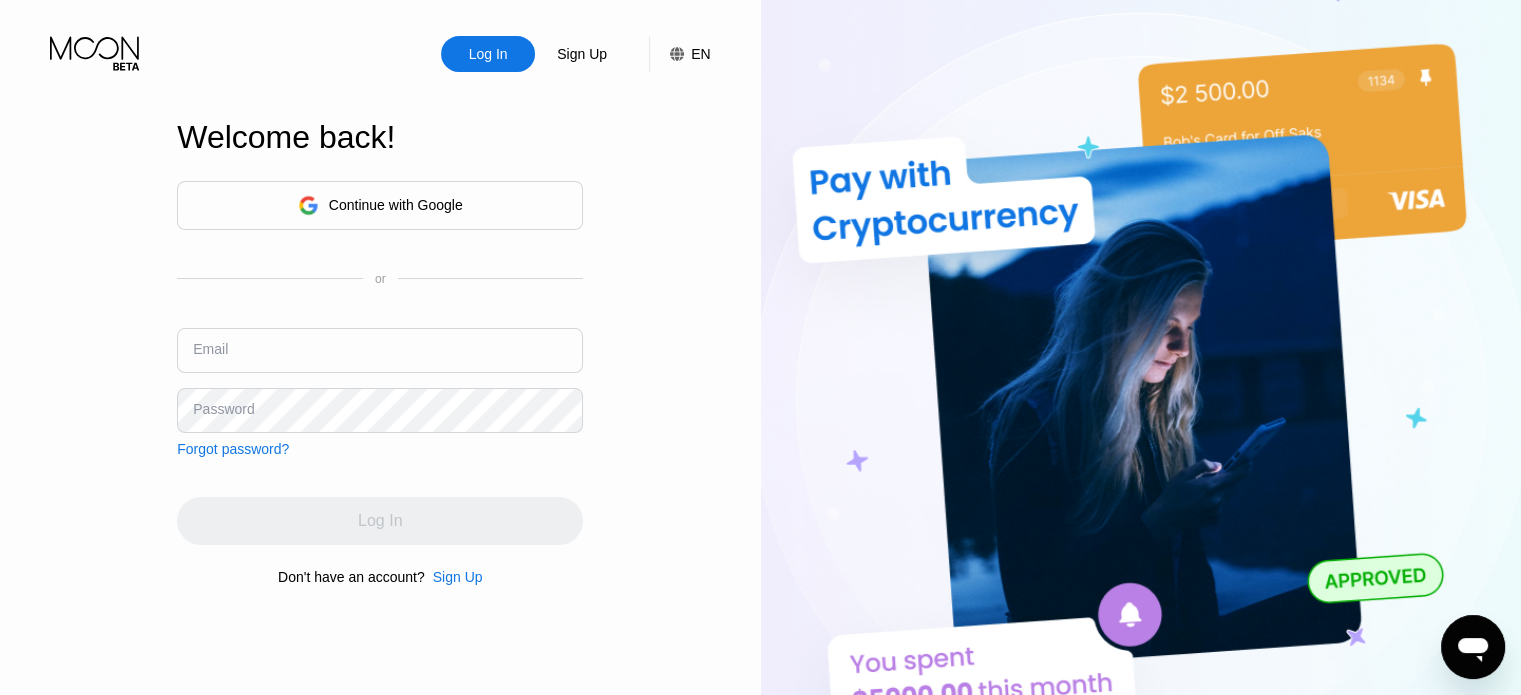 click at bounding box center (380, 350) 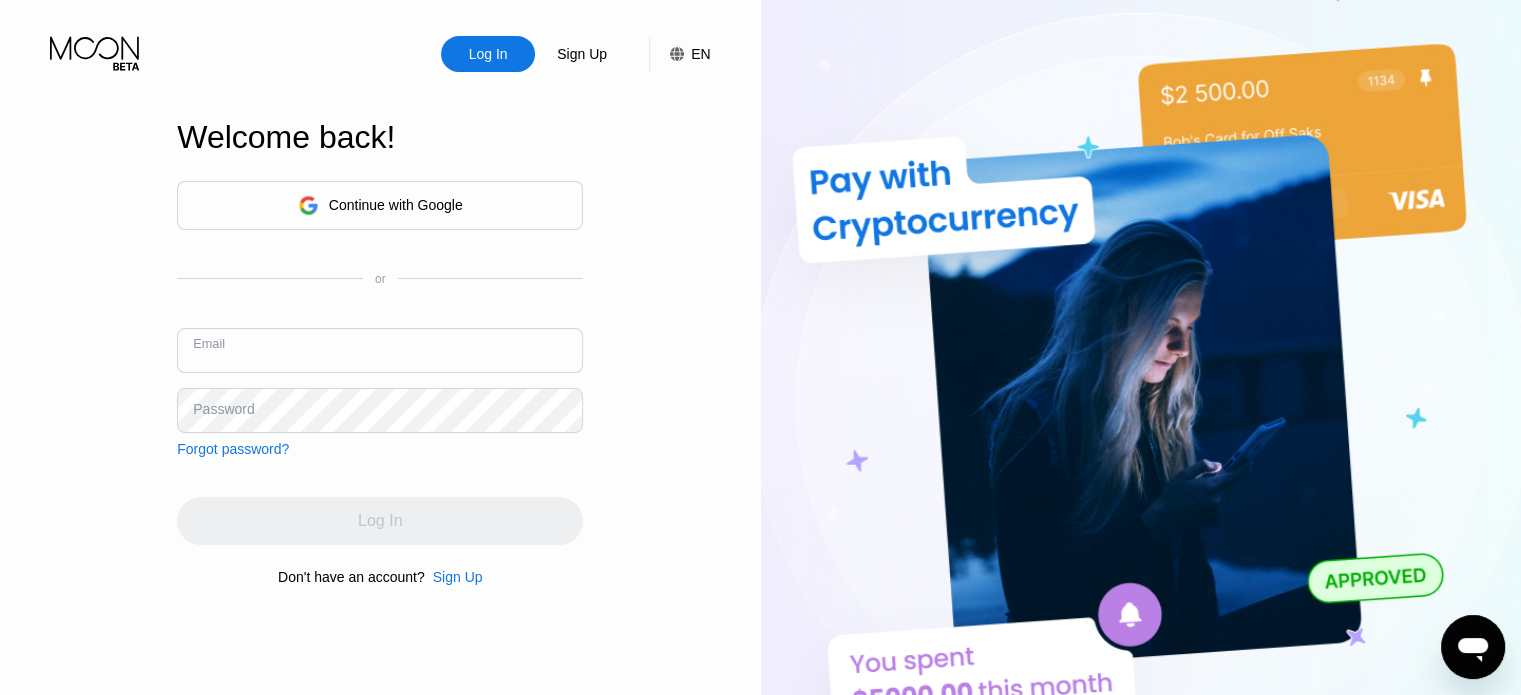 paste on "[EMAIL]" 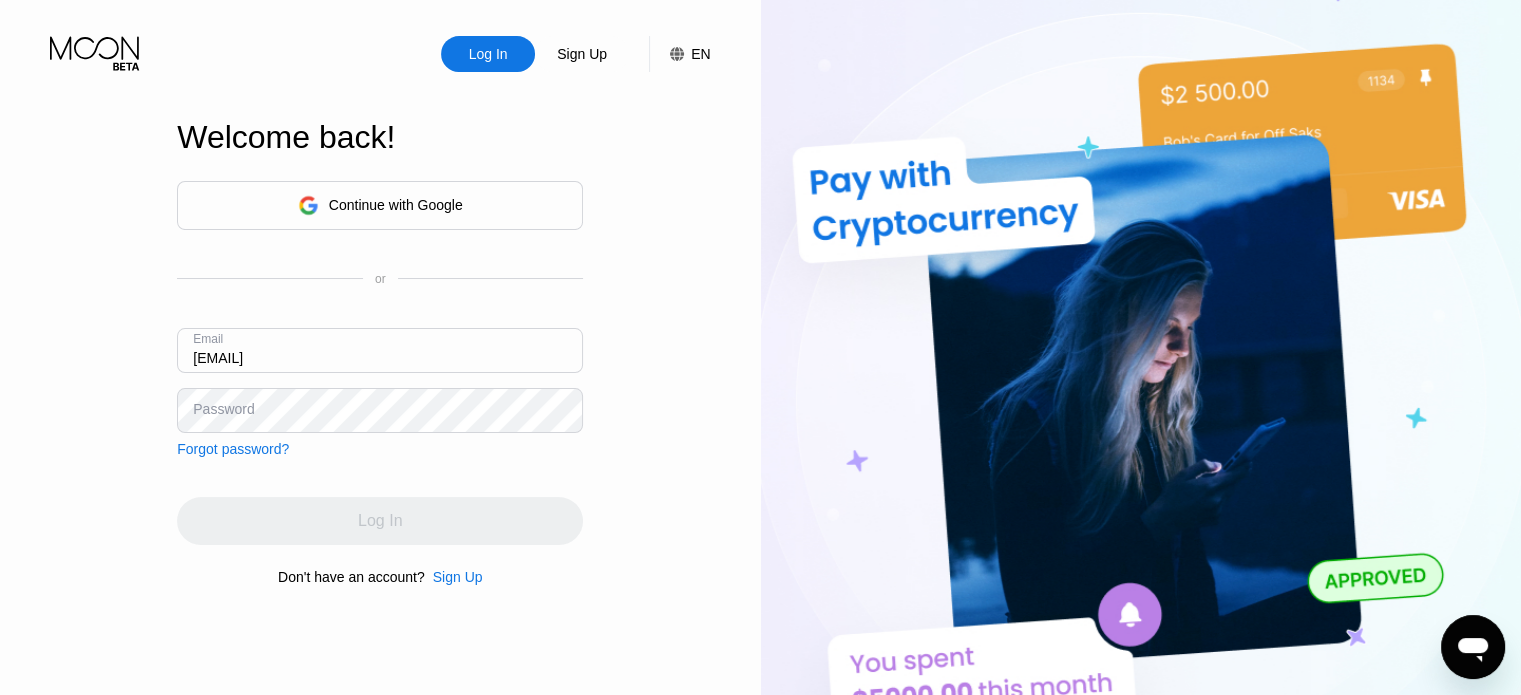type on "[EMAIL]" 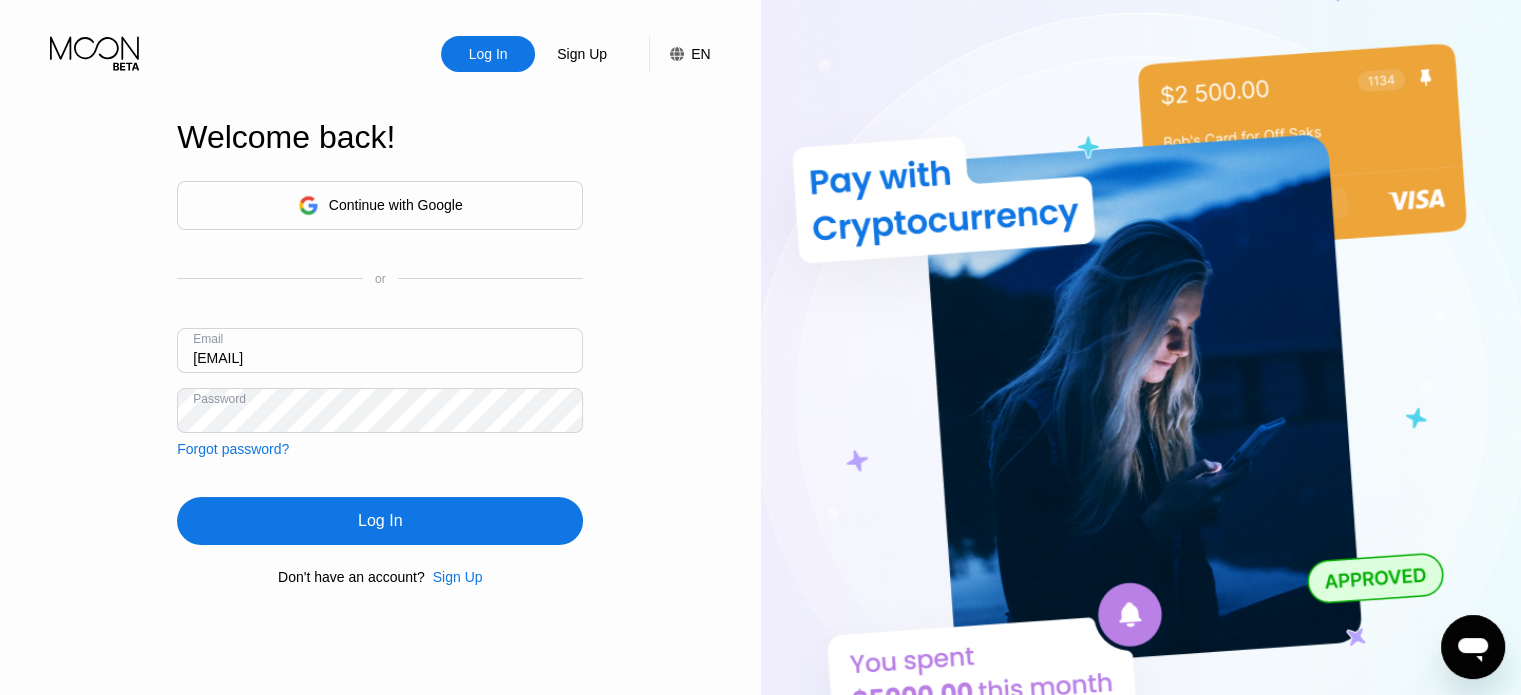 click on "Log In" at bounding box center [380, 521] 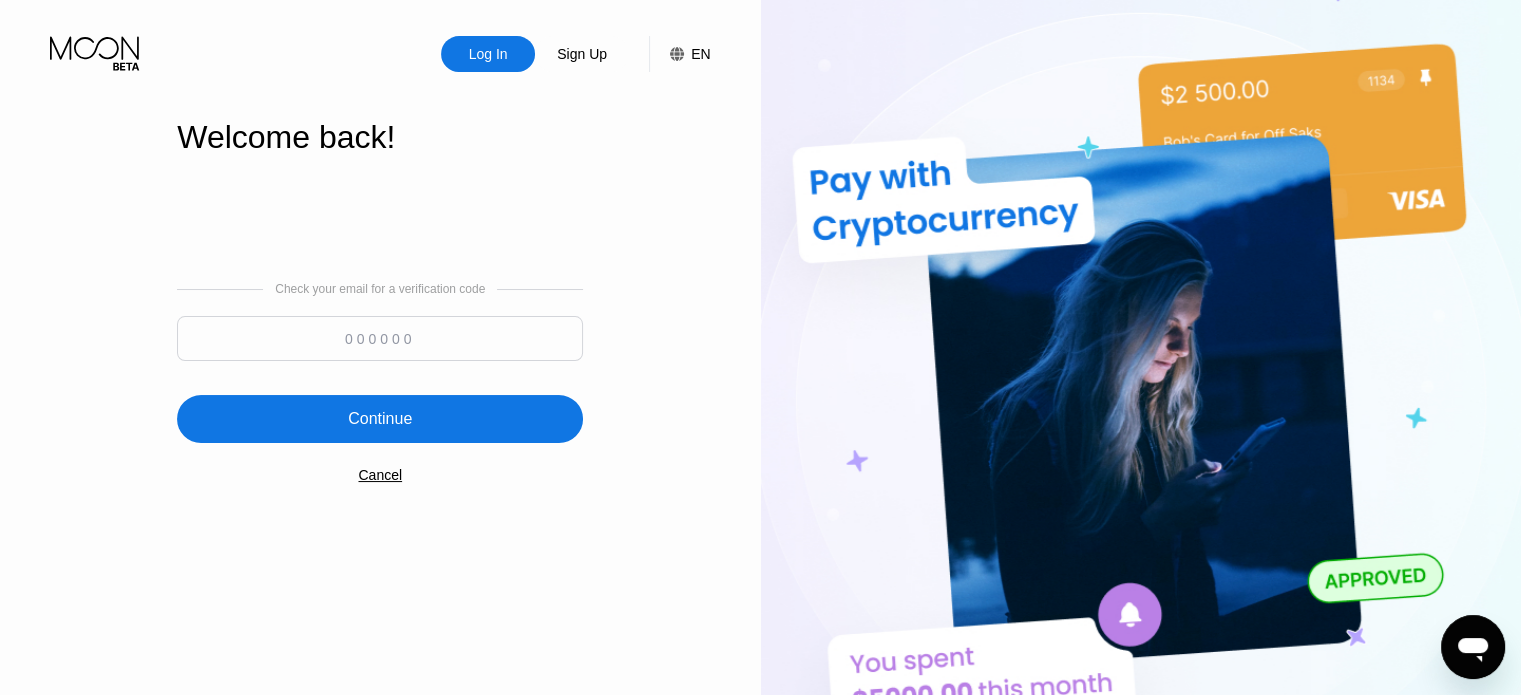 click at bounding box center [380, 338] 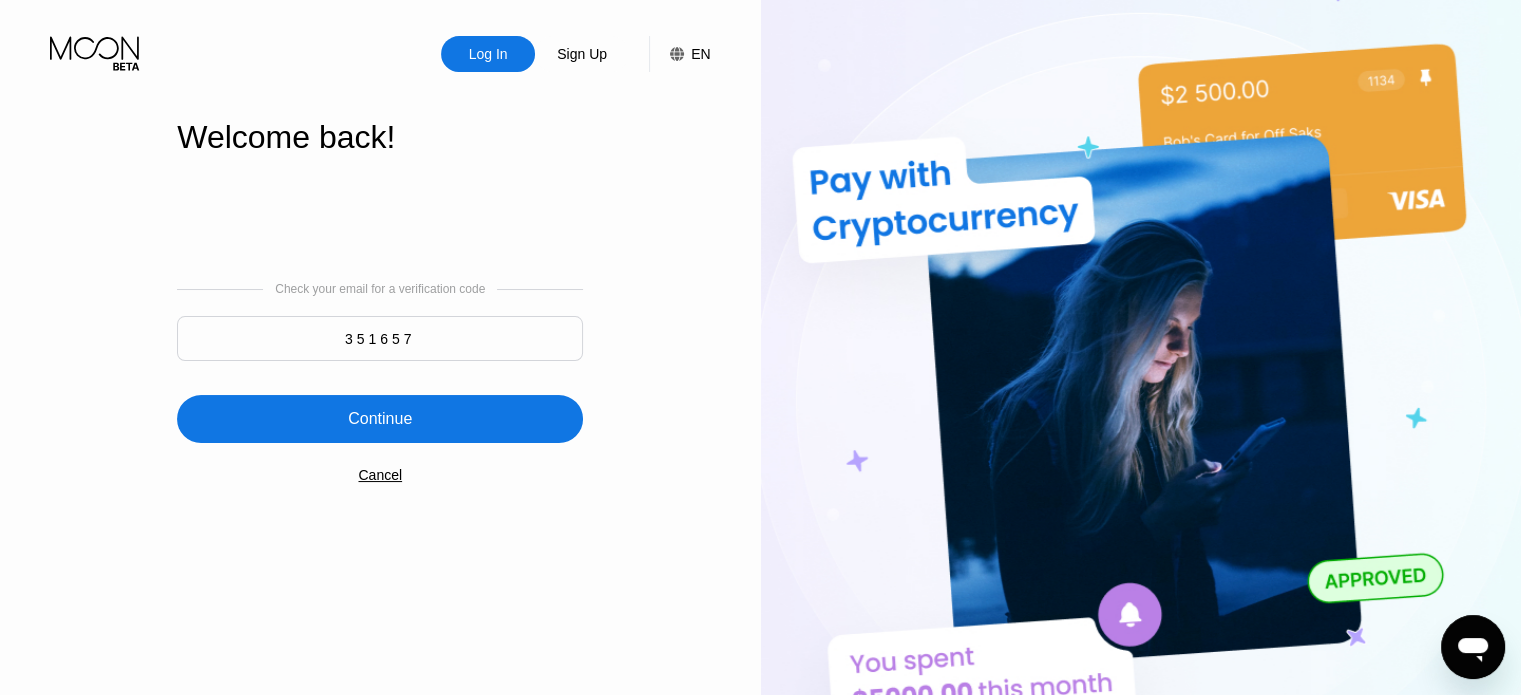 type on "351657" 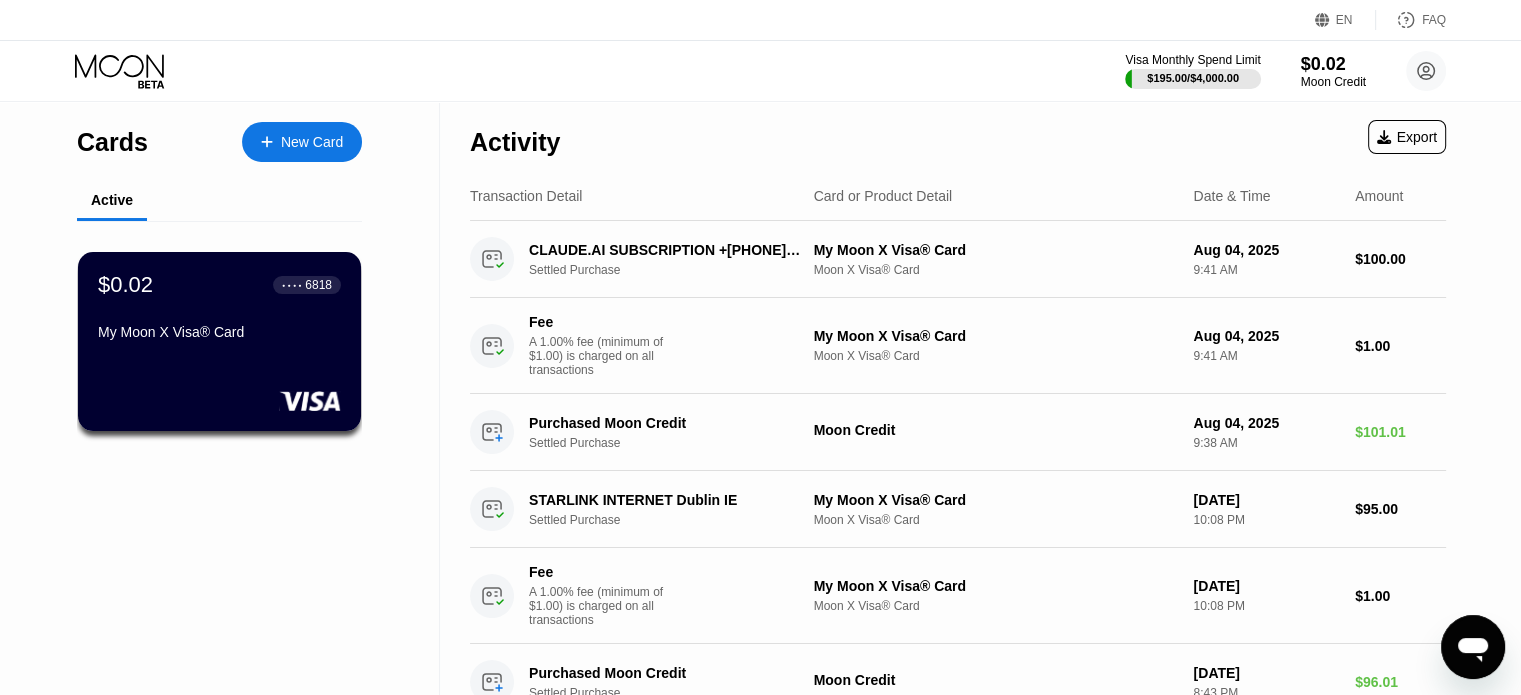 scroll, scrollTop: 0, scrollLeft: 0, axis: both 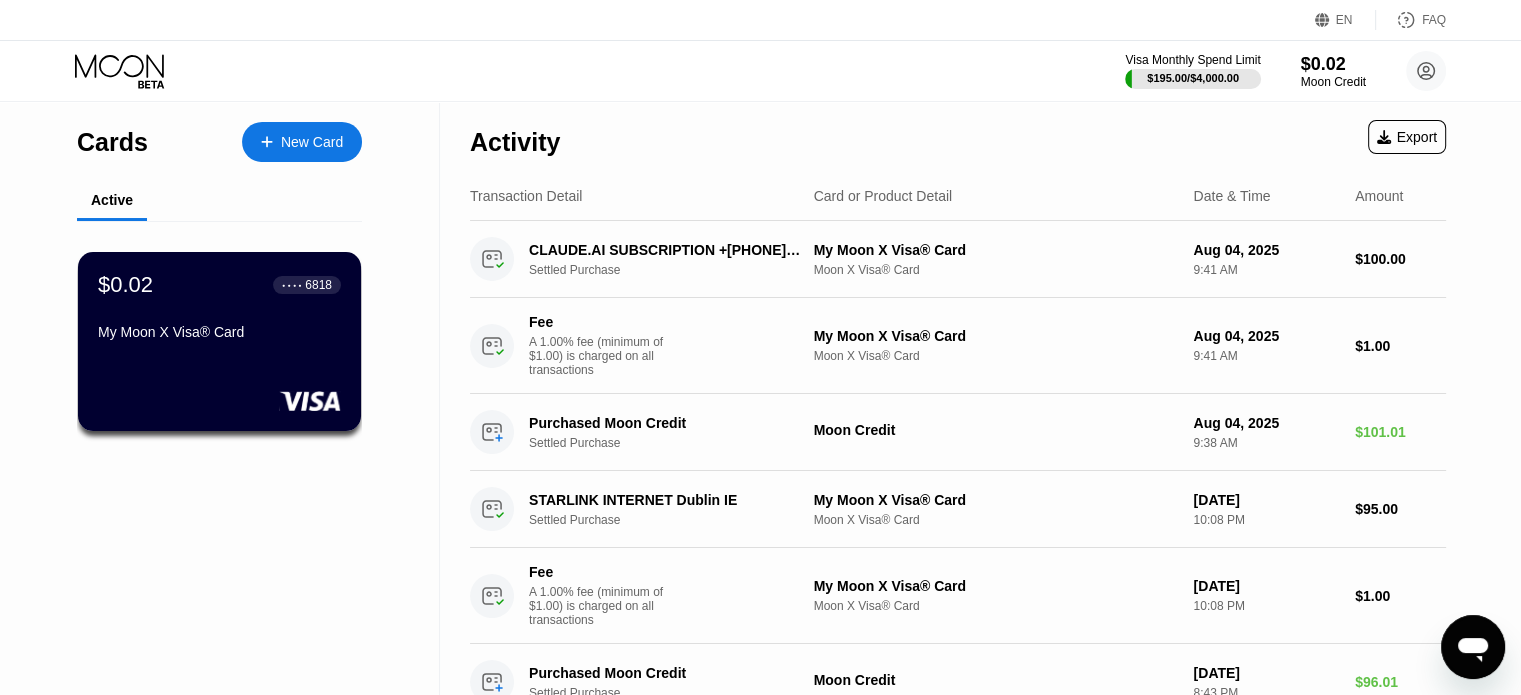 click on "$0.02 ● ● ● ● [LAST_FOUR_DIGITS] My Moon X Visa® Card" at bounding box center [219, 341] 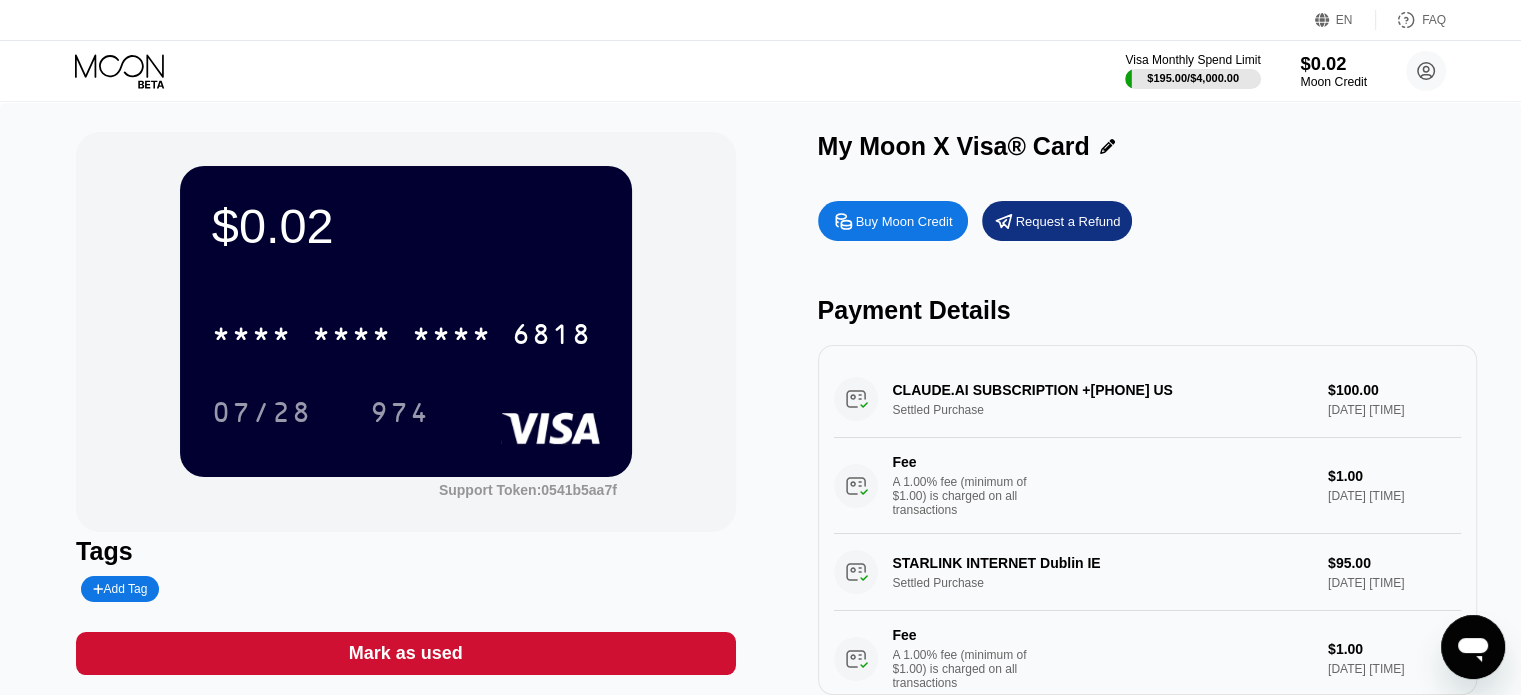 click on "Visa Monthly Spend Limit $195.00 / $4,000.00 $0.02 Moon Credit [EMAIL] Home Settings Support Careers About Us Log out Privacy policy Terms" at bounding box center (1285, 71) 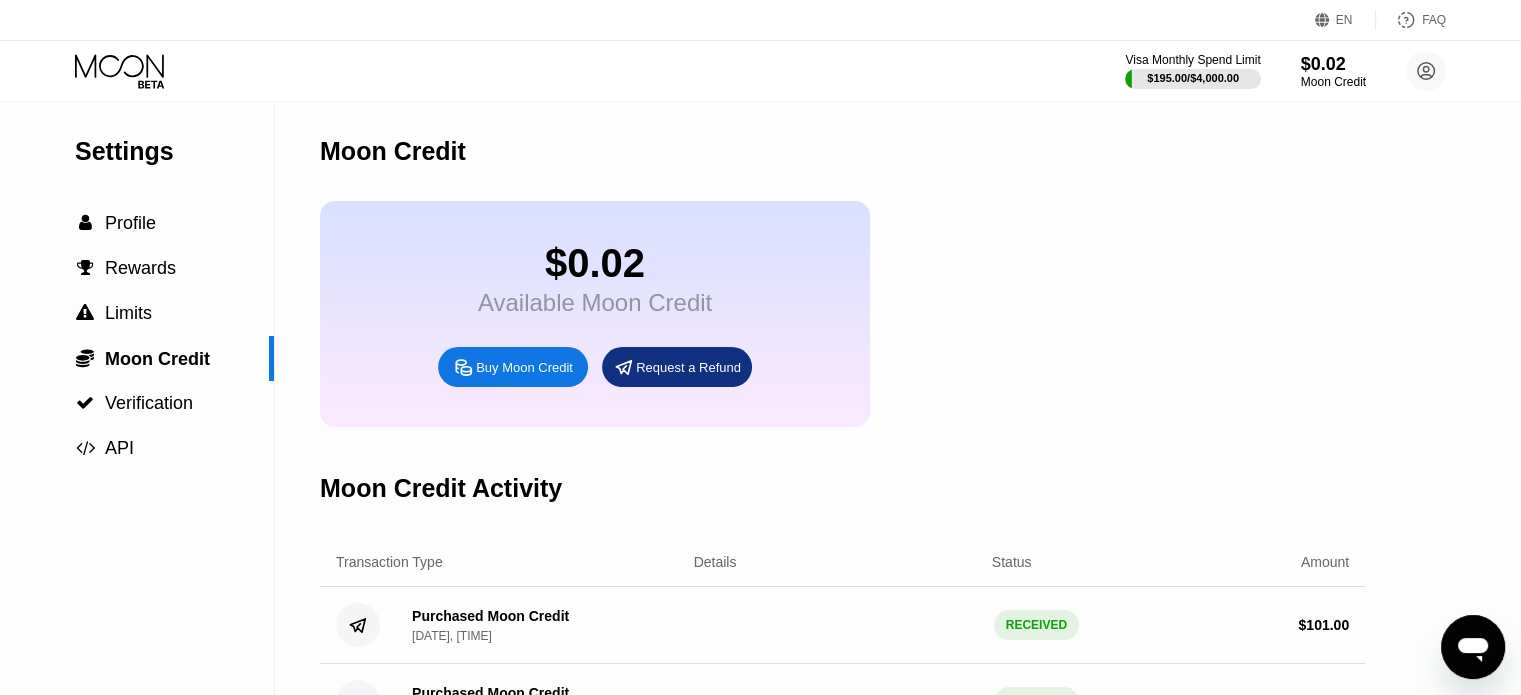 drag, startPoint x: 592, startPoint y: 384, endPoint x: 558, endPoint y: 386, distance: 34.058773 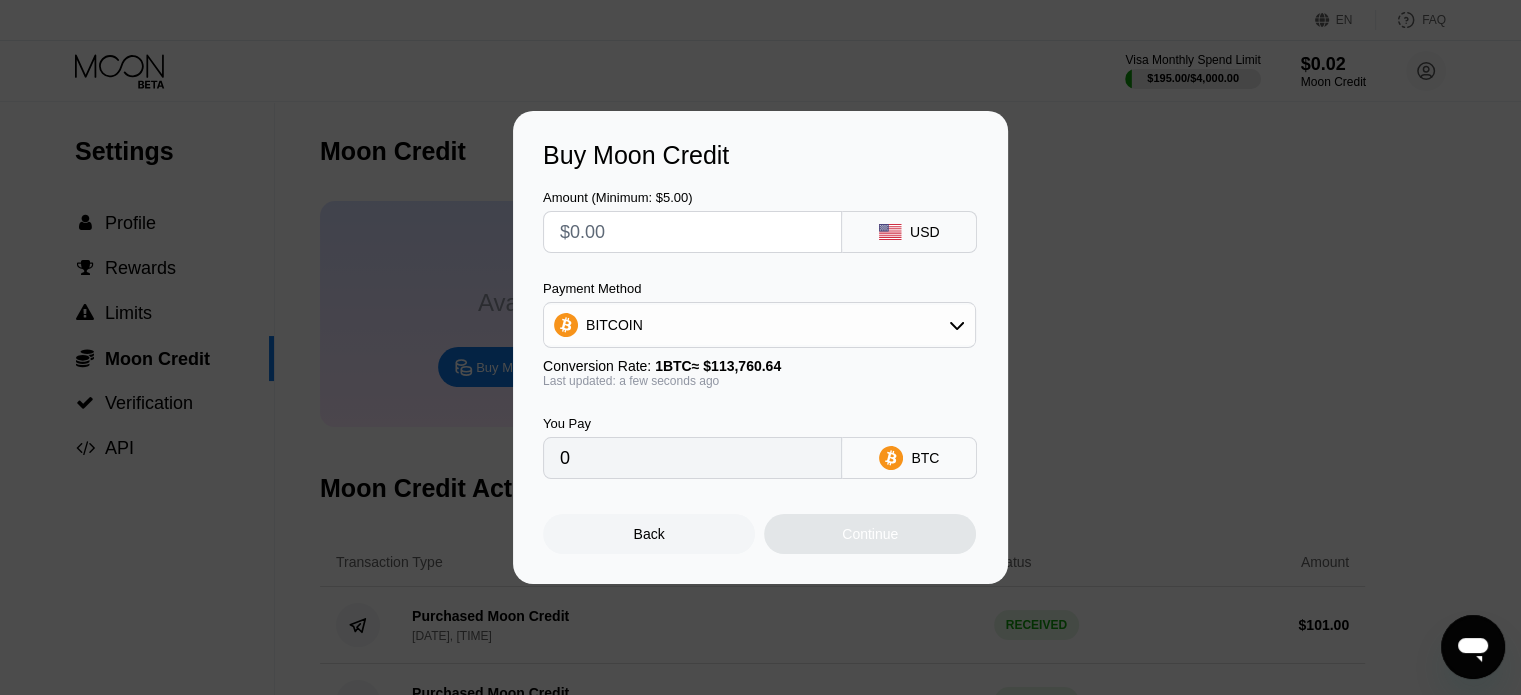 drag, startPoint x: 697, startPoint y: 273, endPoint x: 692, endPoint y: 260, distance: 13.928389 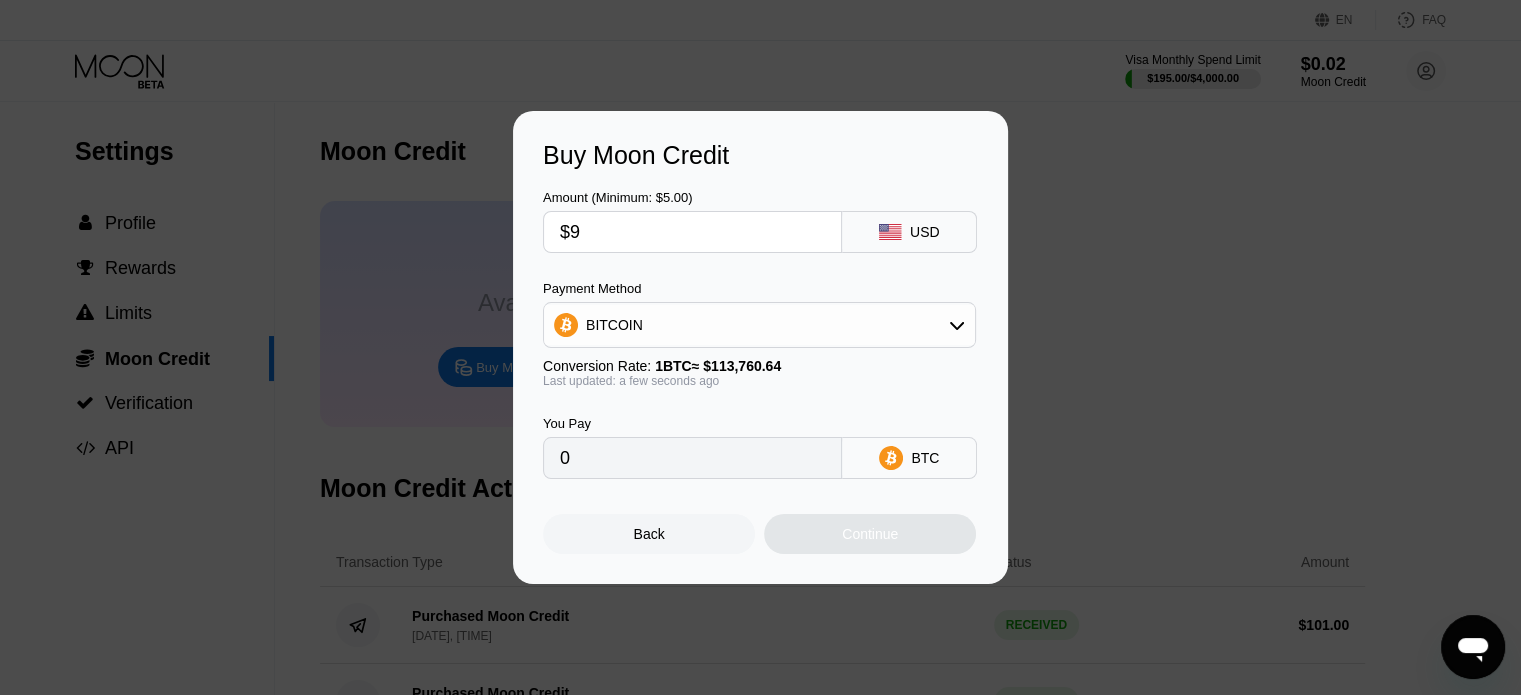 type on "0.00007912" 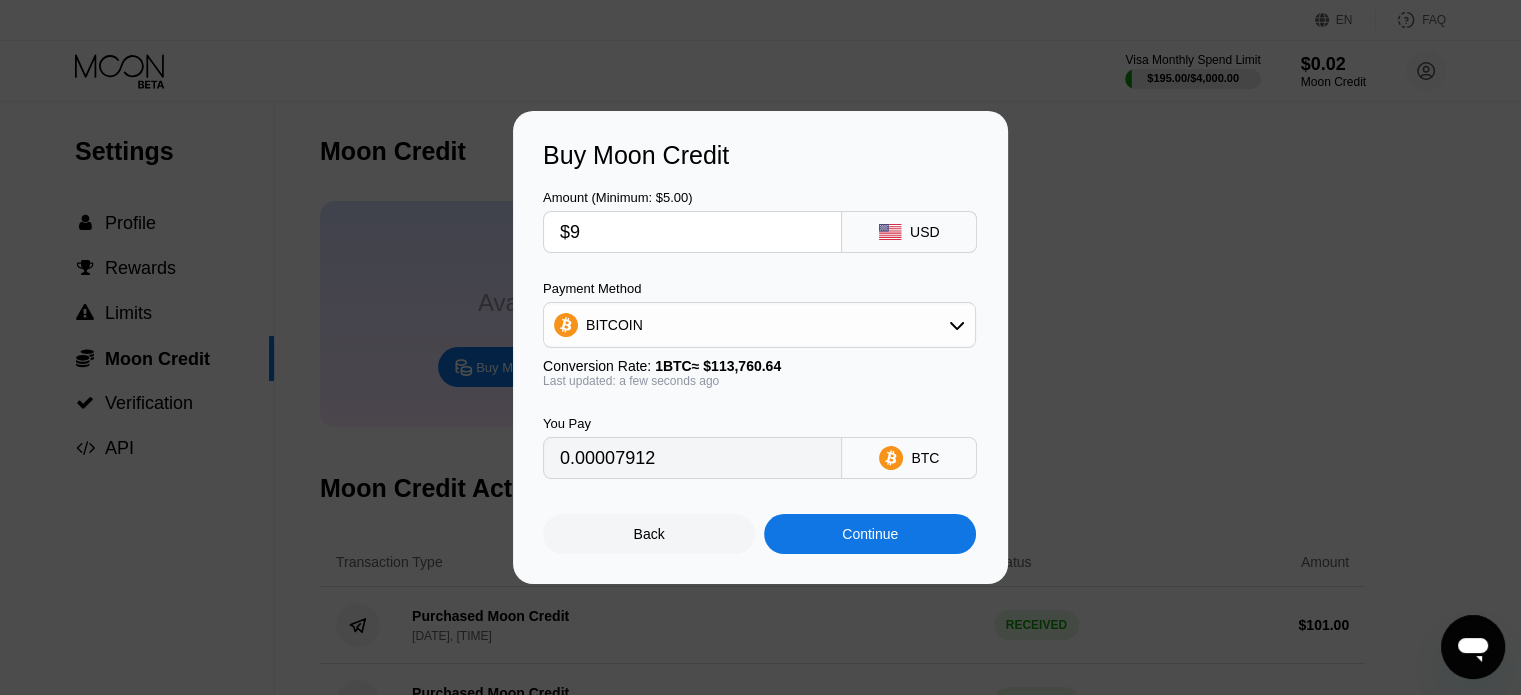 type on "$96" 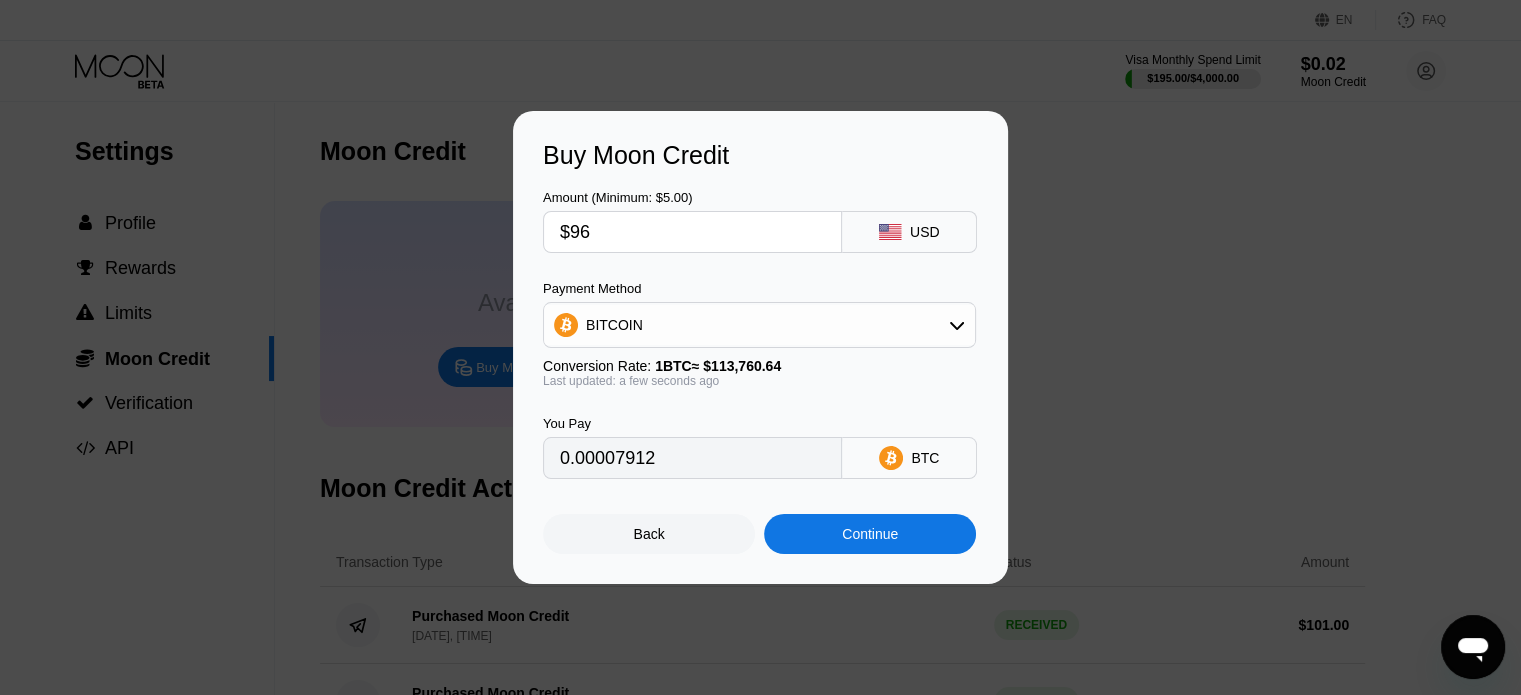 type on "0.00084388" 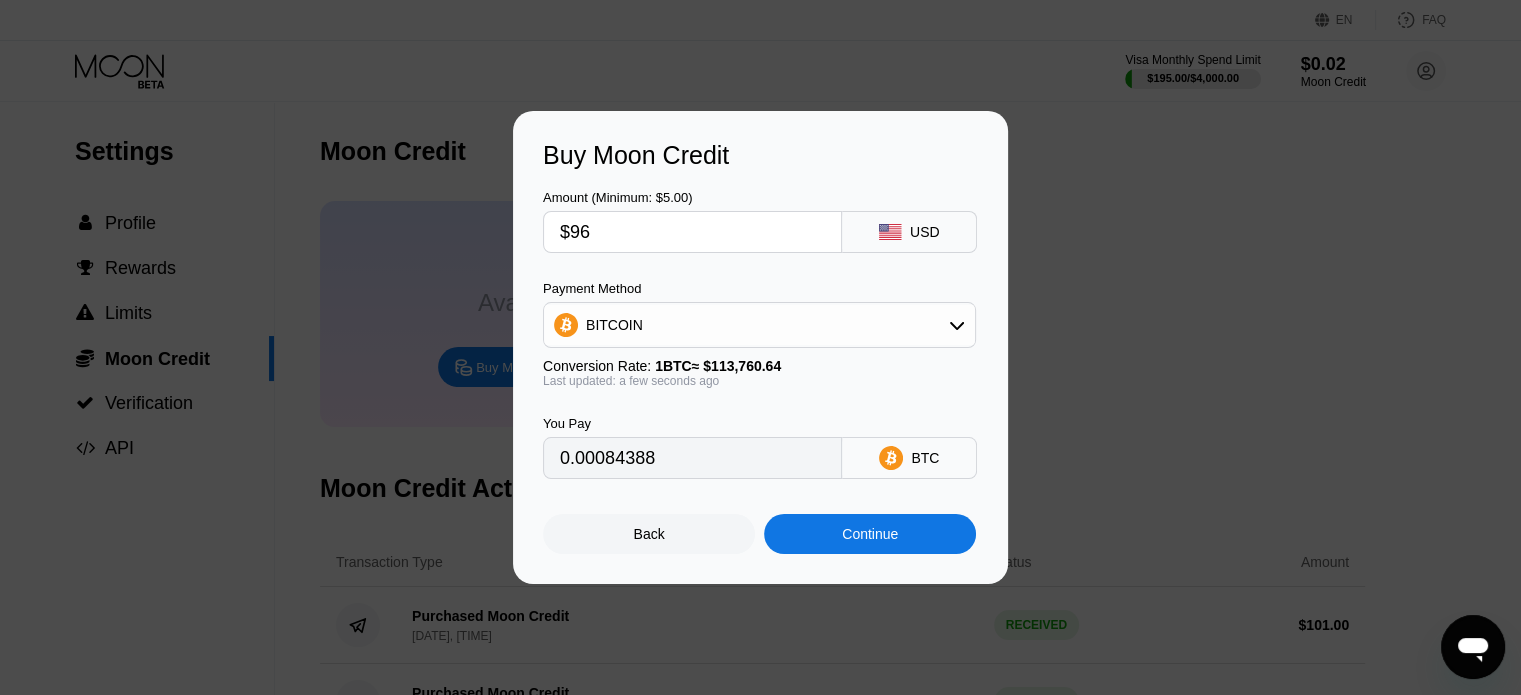 type on "$96" 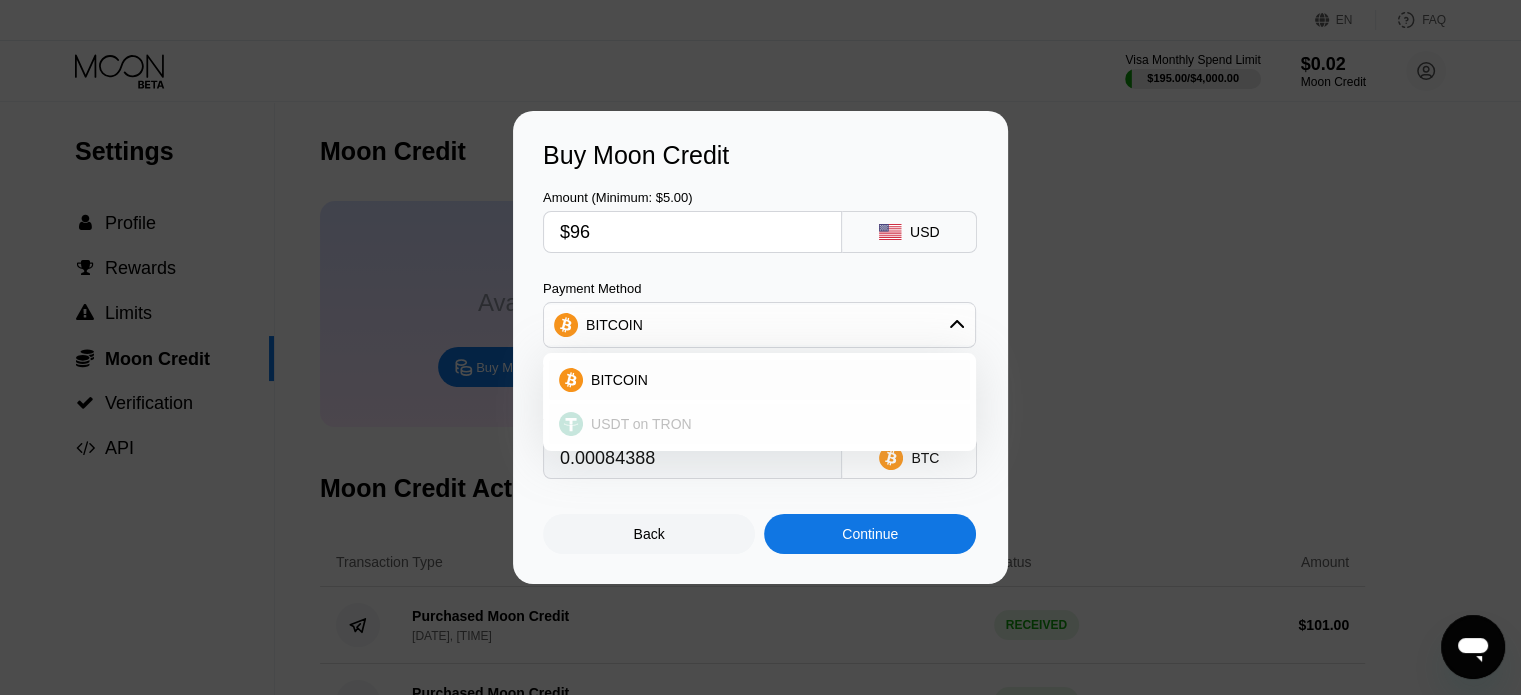 click on "USDT on TRON" at bounding box center [759, 424] 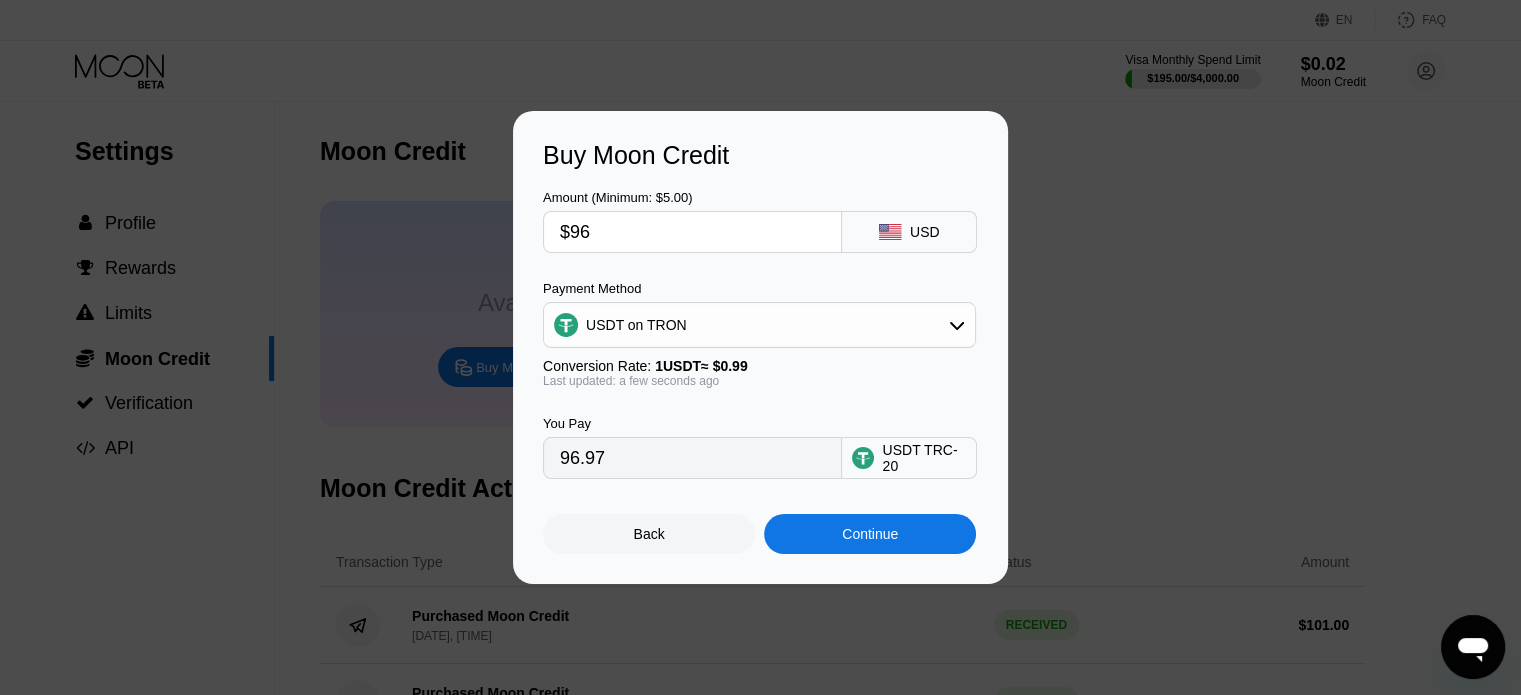 click on "Continue" at bounding box center (870, 534) 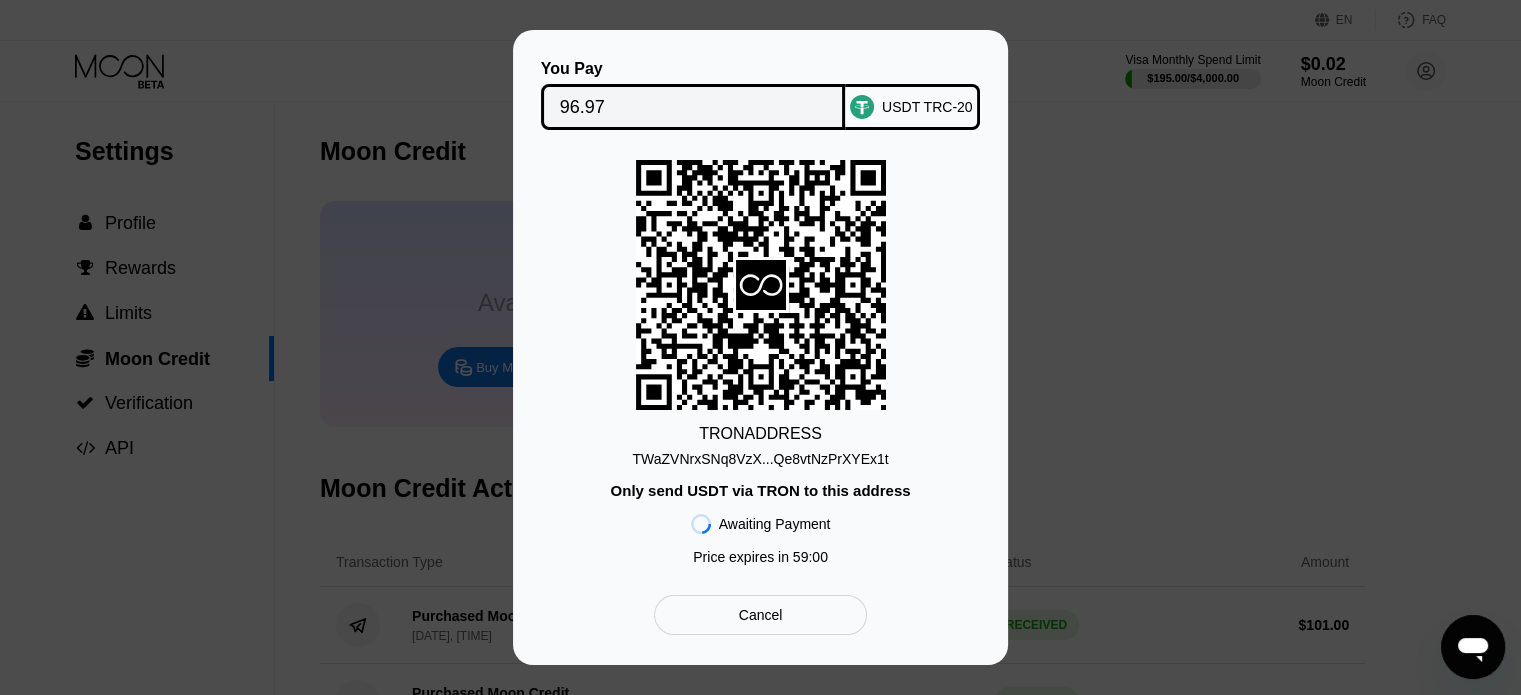 click on "TWaZVNrxSNq8VzX...Qe8vtNzPrXYEx1t" at bounding box center (760, 459) 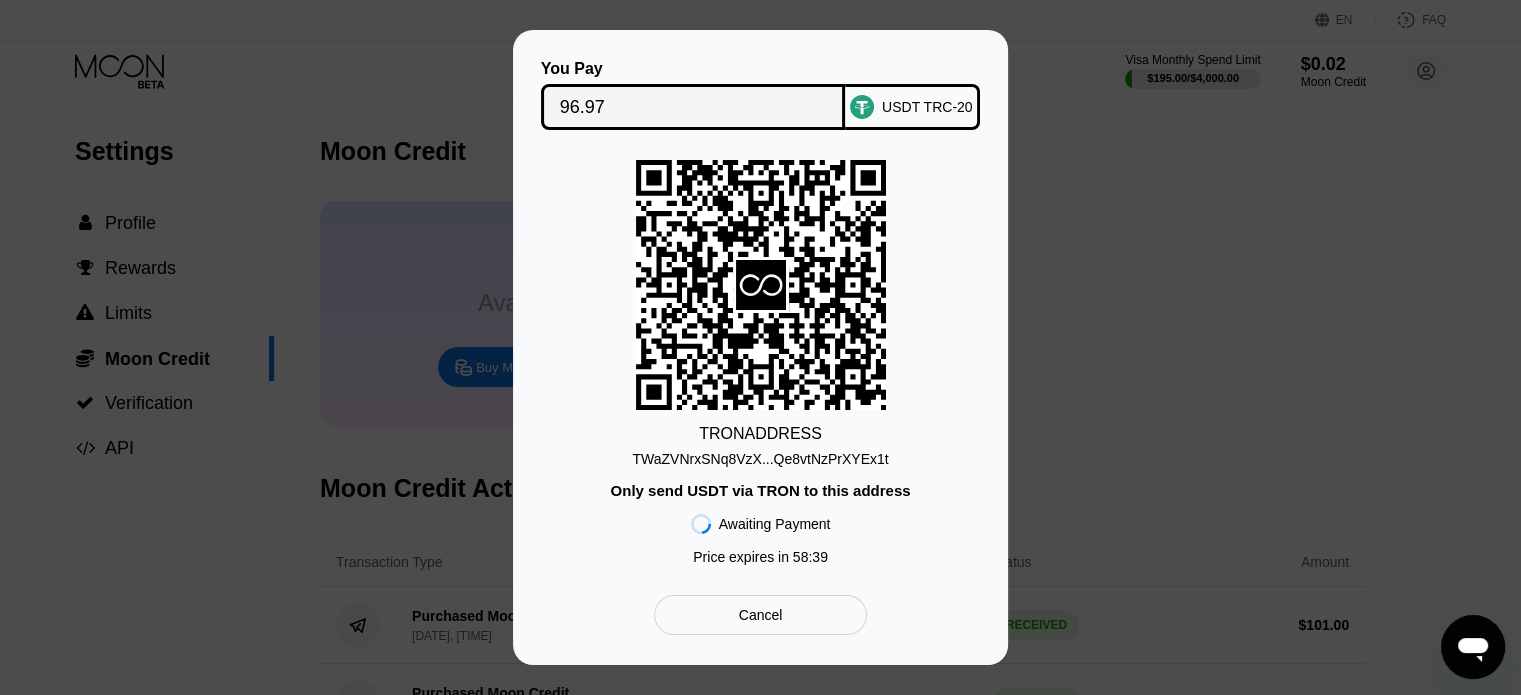 click on "TRON  ADDRESS TWaZVNrxSNq8VzX...Qe8vtNzPrXYEx1t Only send USDT via TRON to this address Awaiting Payment Price expires in   58 : 39" at bounding box center (760, 367) 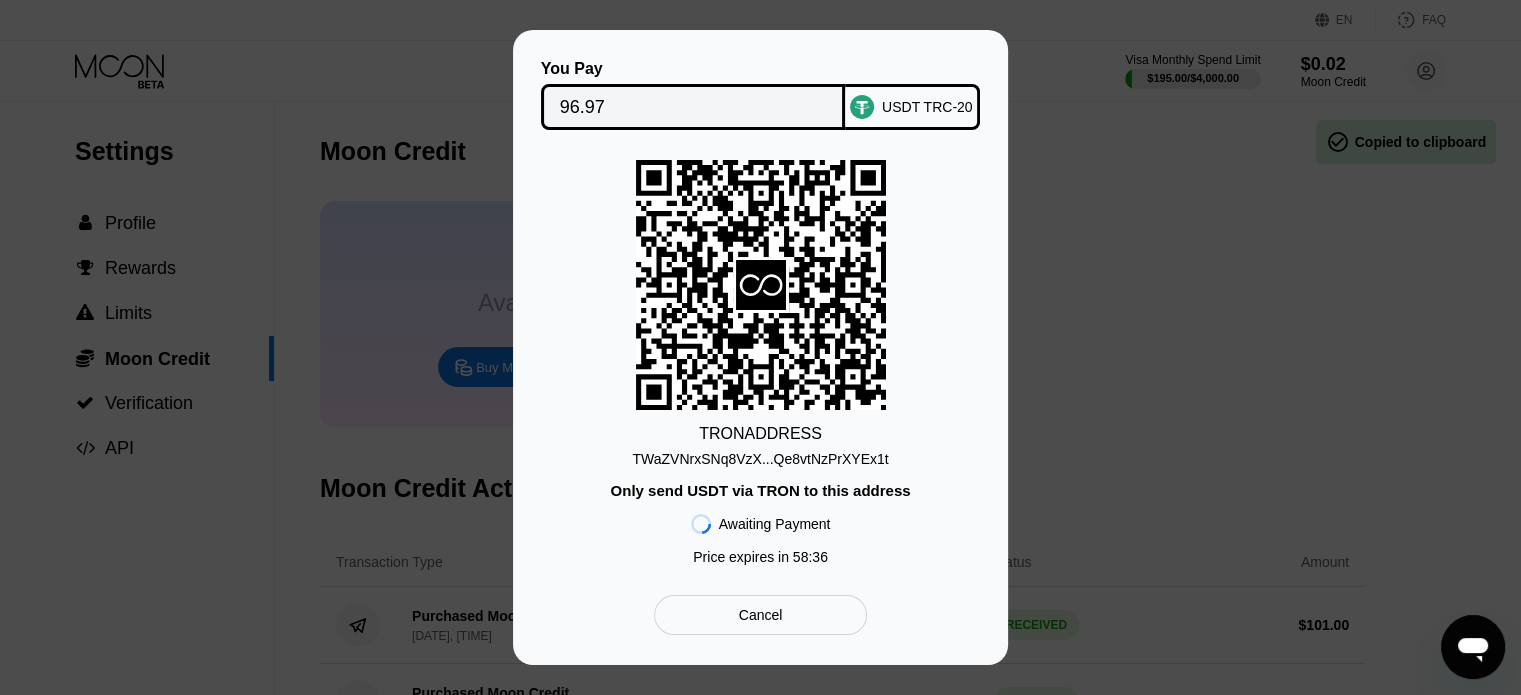 click on "You Pay 96.97 USDT TRC-20 TRON ADDRESS [ADDRESS] Only send USDT via TRON to this address Awaiting Payment Price expires in 58 : 36 Cancel" at bounding box center [760, 347] 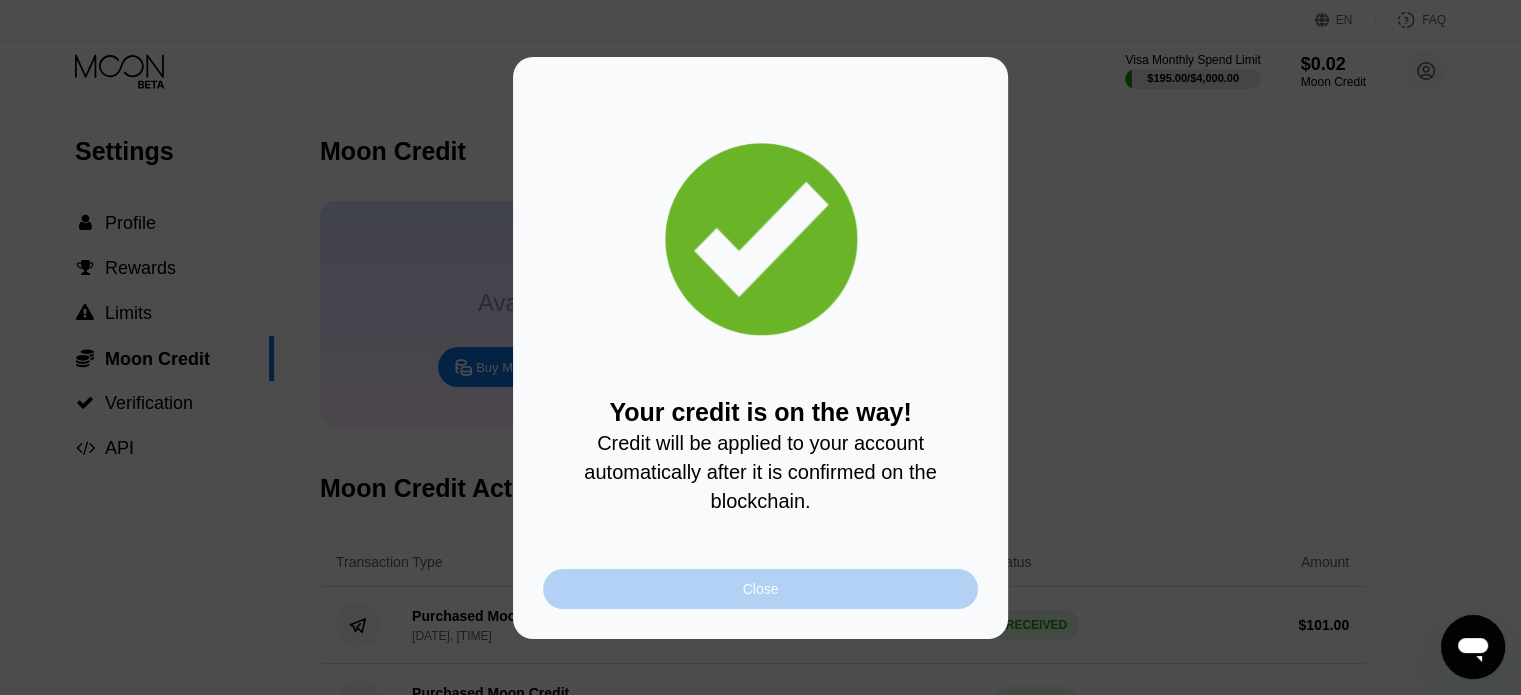 click on "Close" at bounding box center (761, 589) 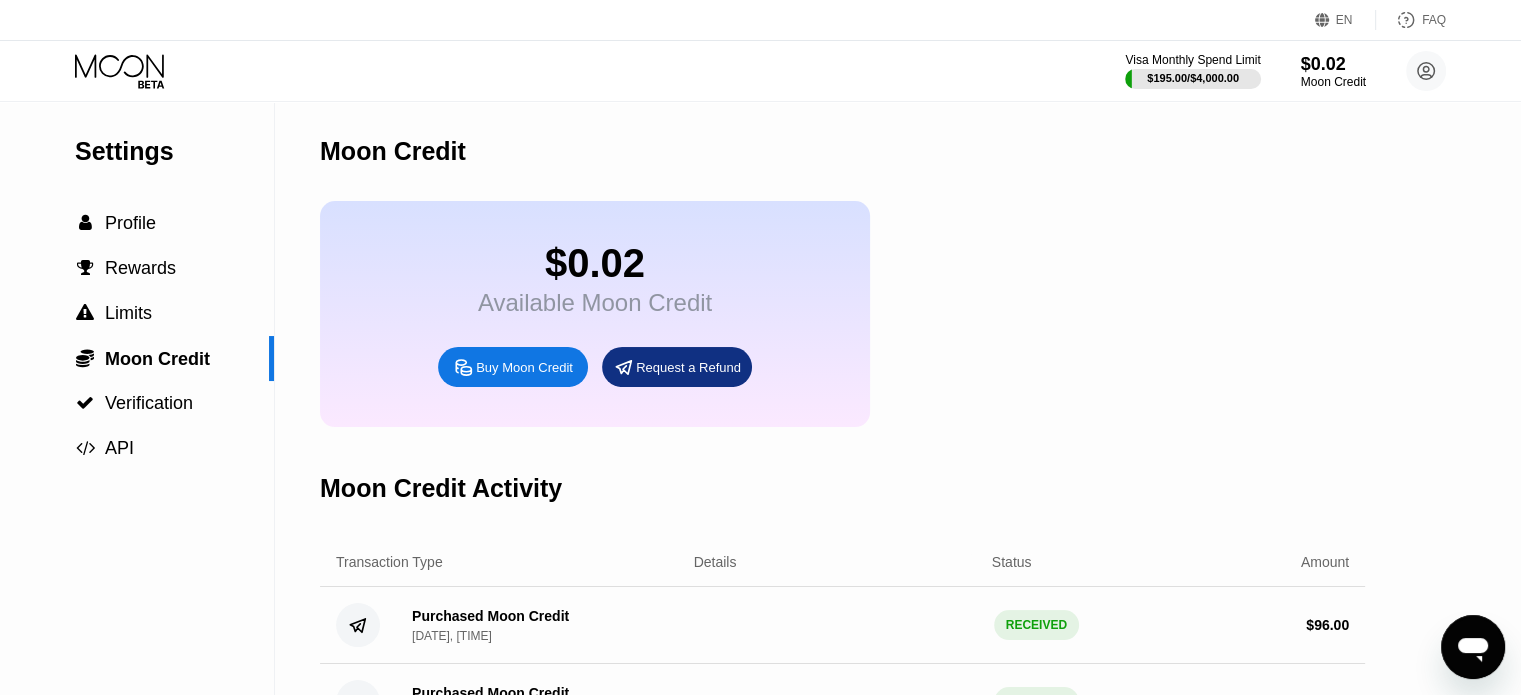 click 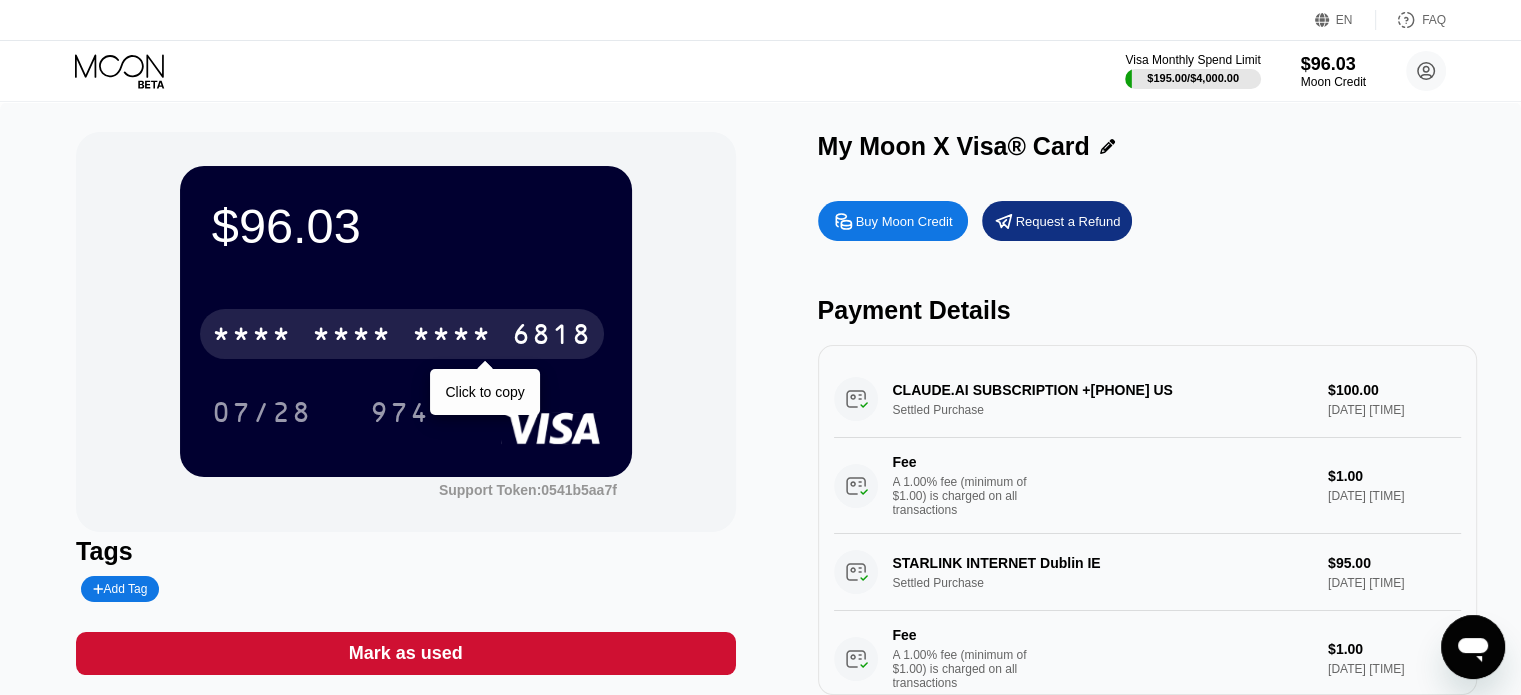 click on "* * * *" at bounding box center [452, 337] 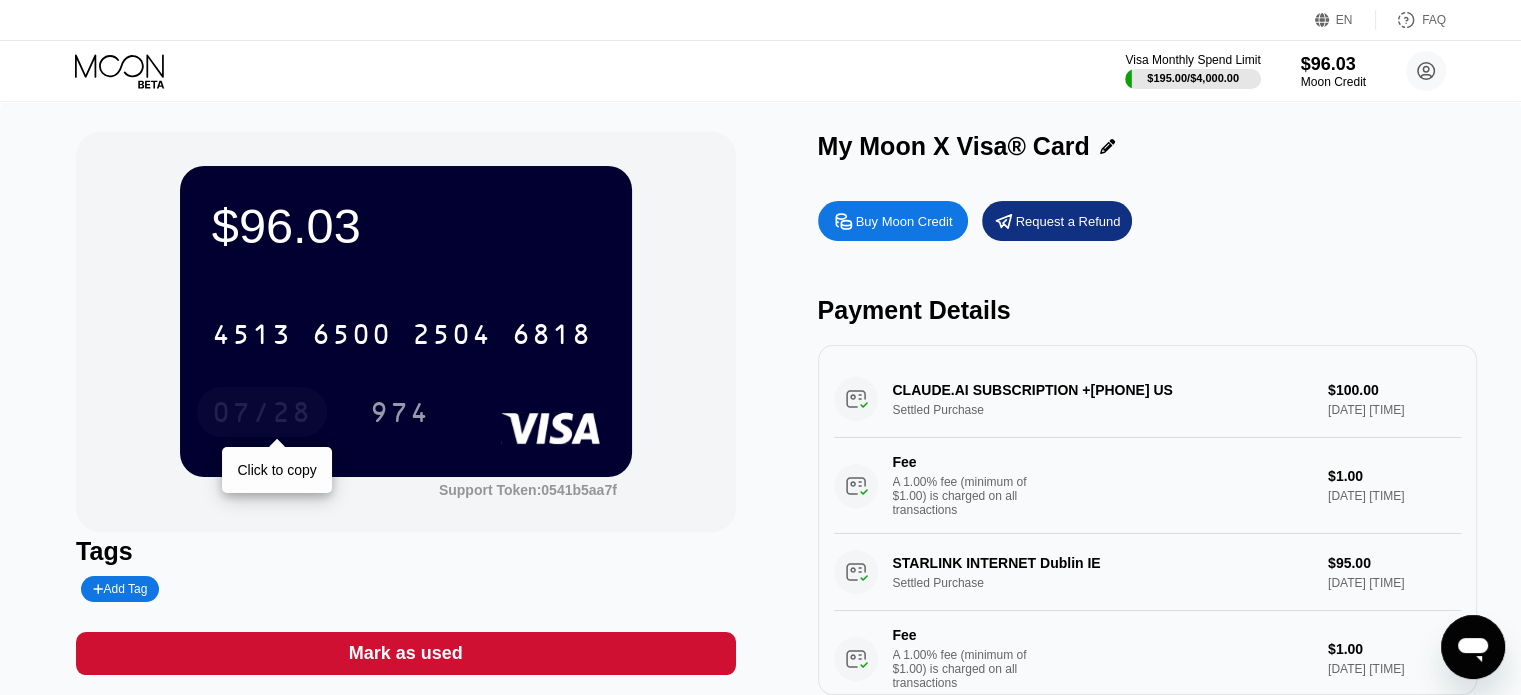 click on "07/28" at bounding box center [262, 412] 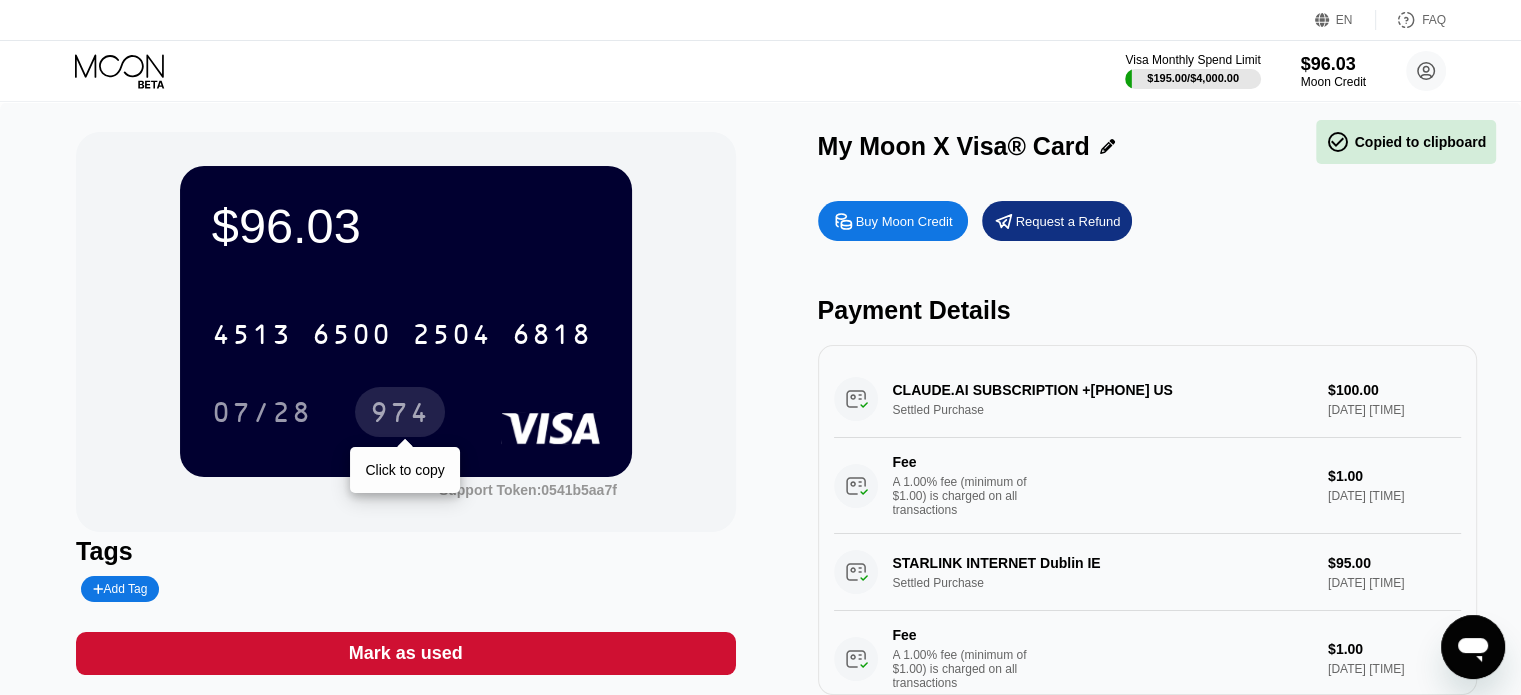 click on "974" at bounding box center (400, 415) 